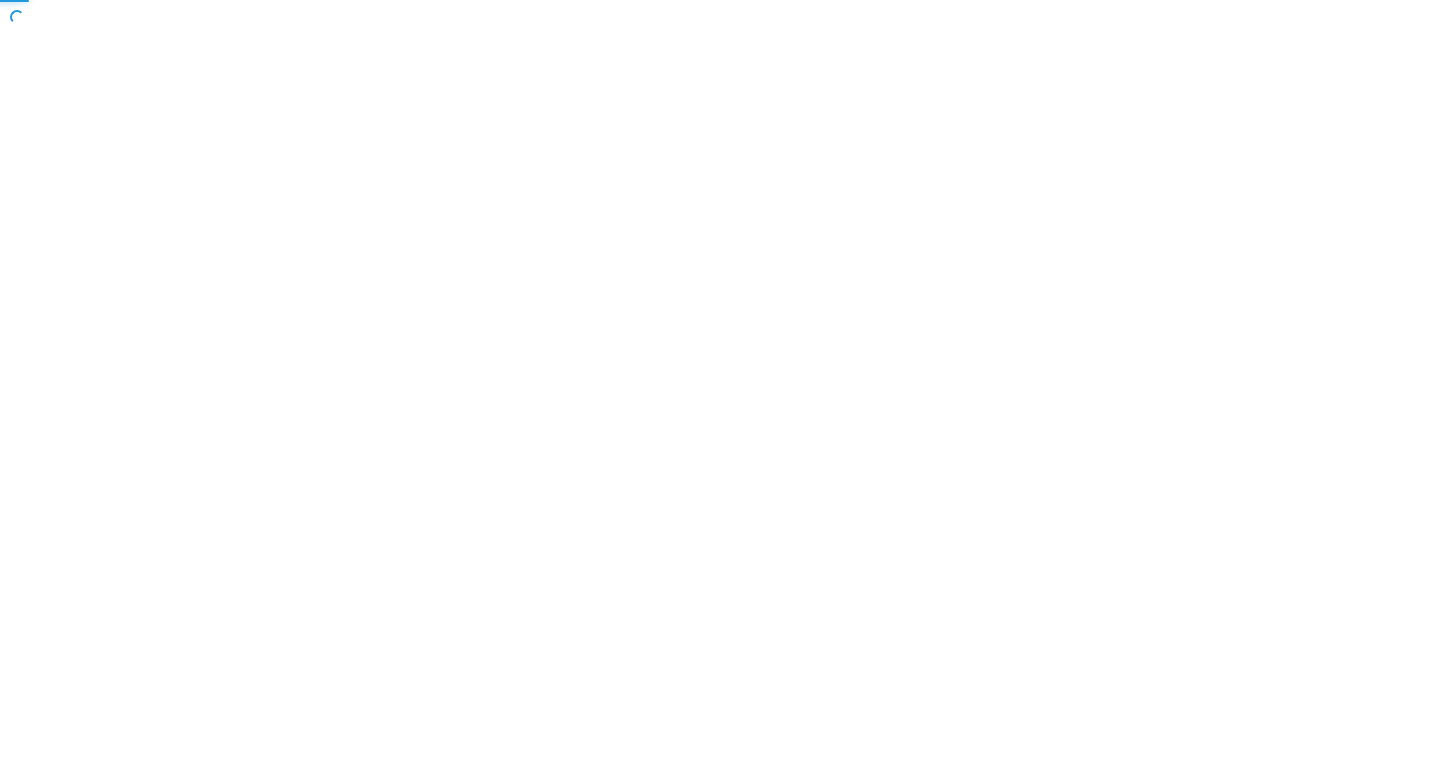 scroll, scrollTop: 0, scrollLeft: 0, axis: both 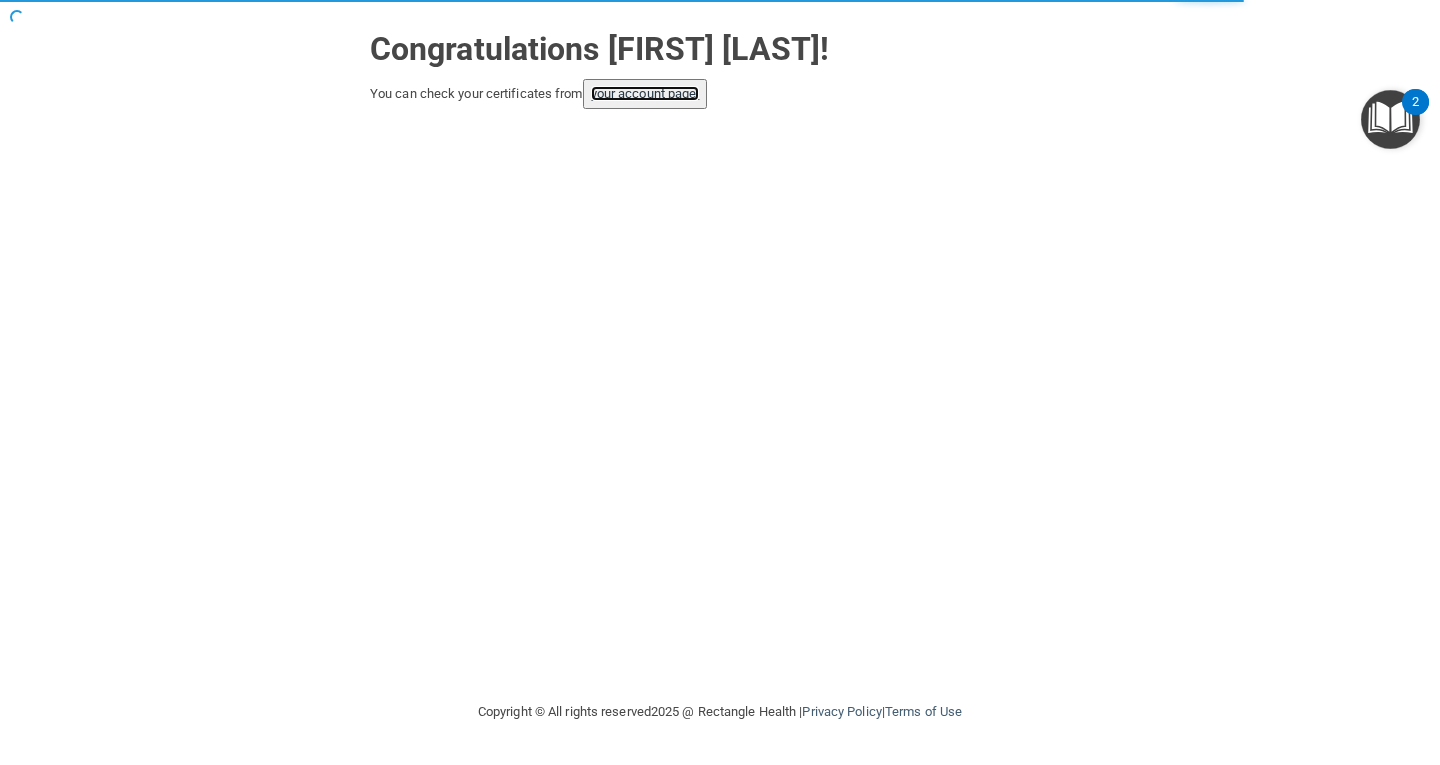 click on "your account page!" at bounding box center (645, 93) 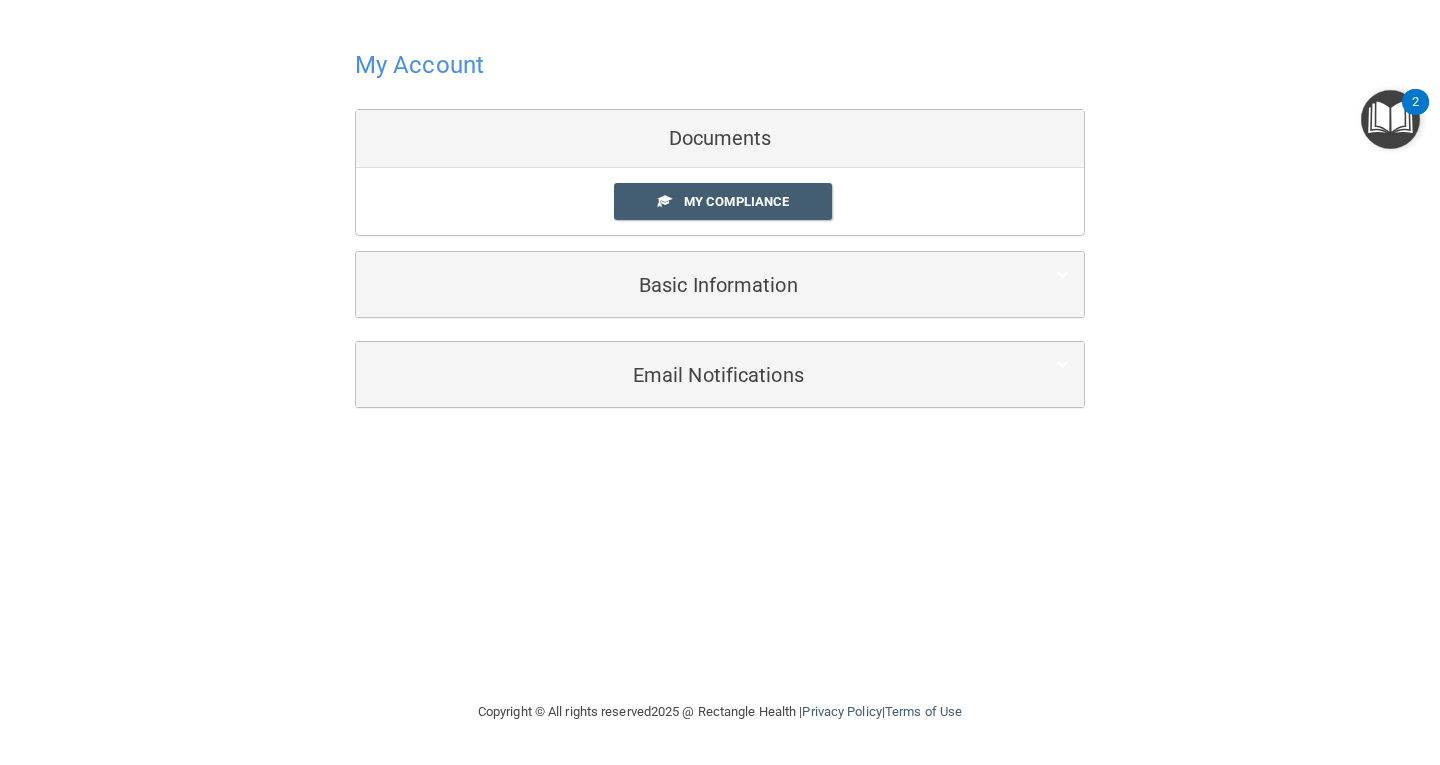 click on "Documents" at bounding box center [720, 139] 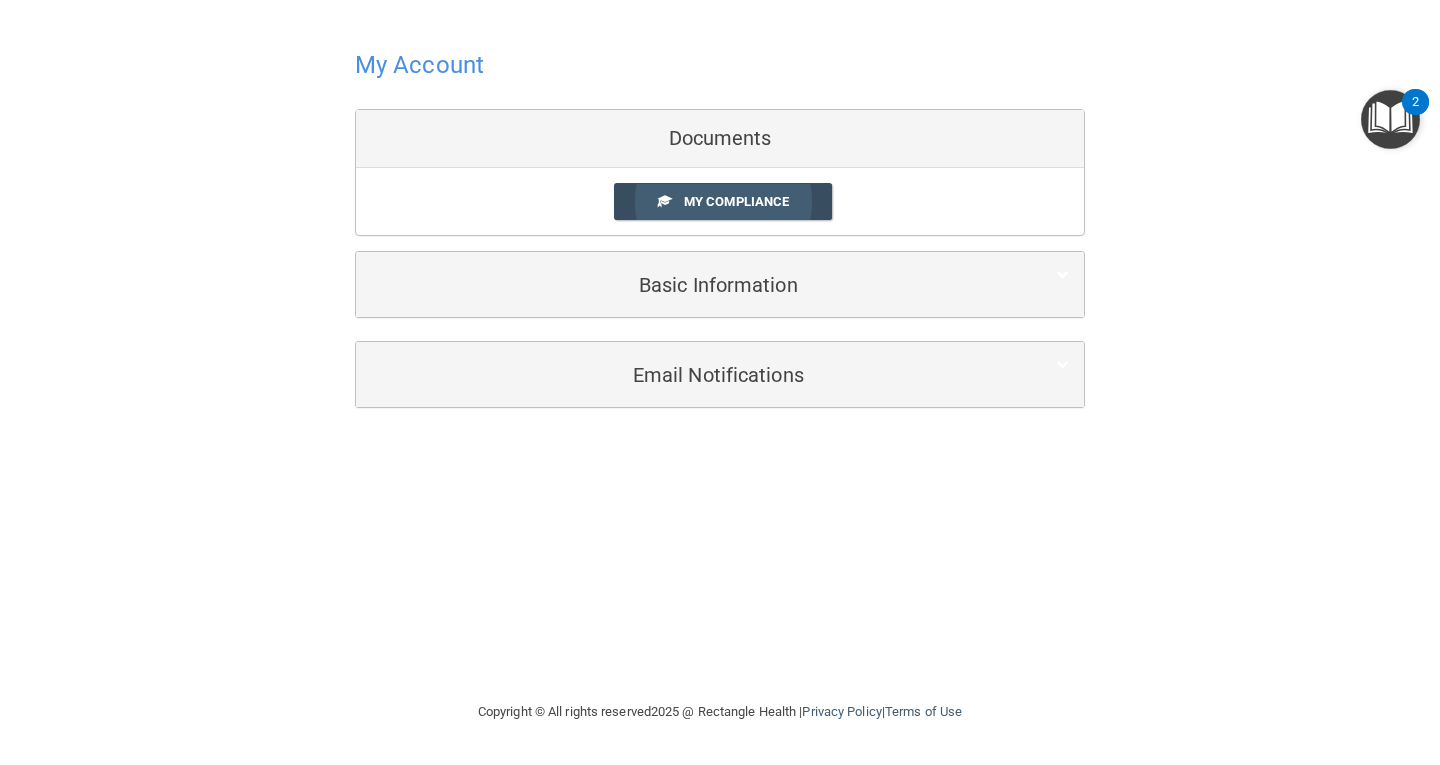 click on "My Compliance" at bounding box center (736, 201) 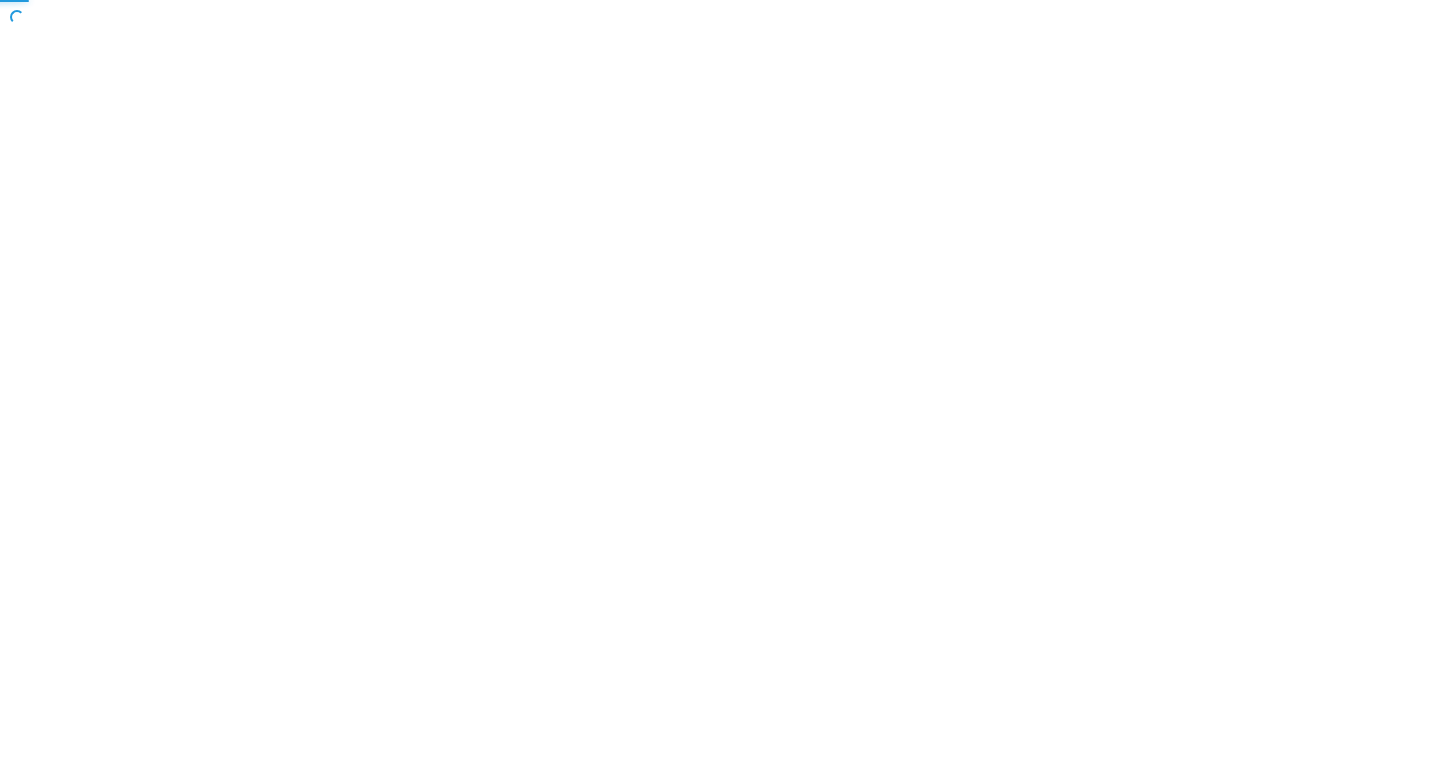 scroll, scrollTop: 0, scrollLeft: 0, axis: both 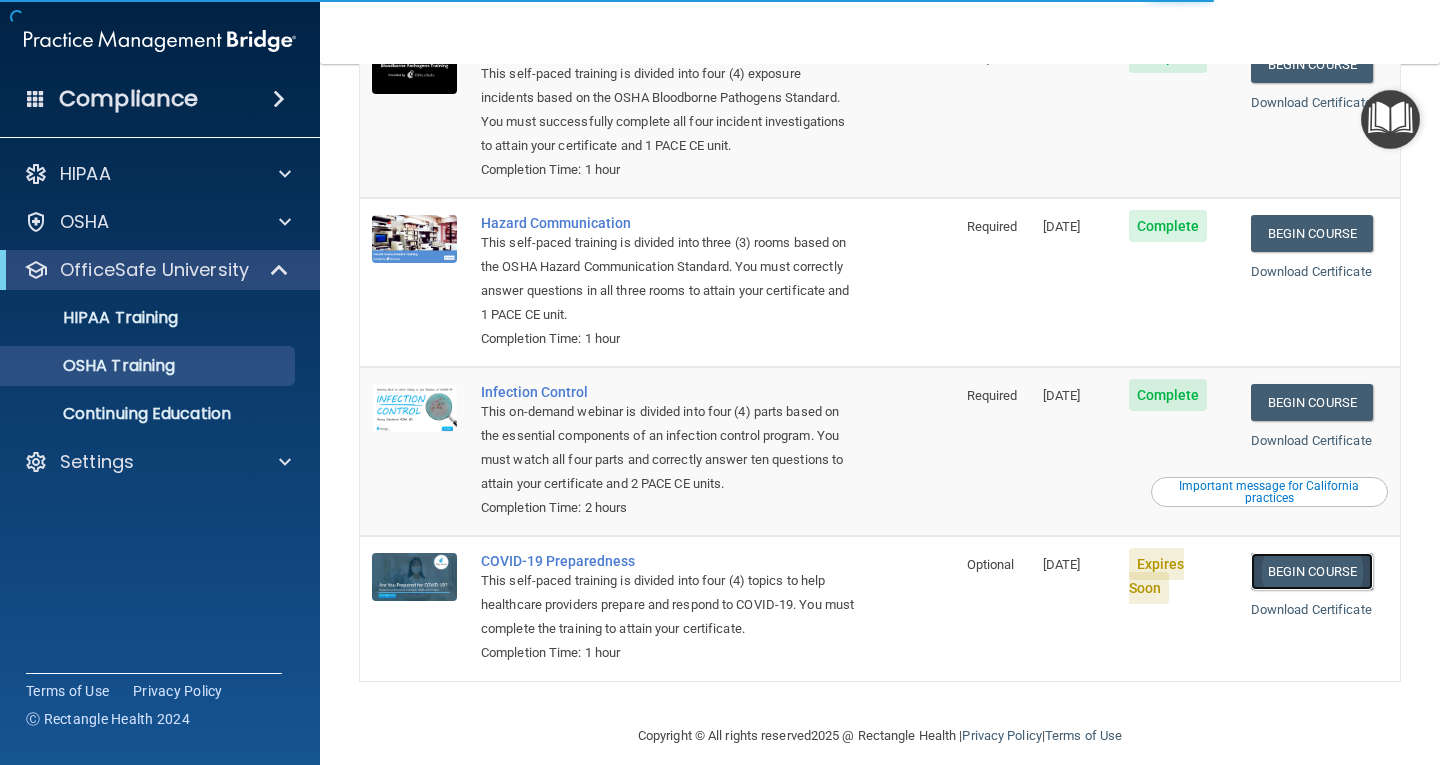 click on "Begin Course" at bounding box center (1312, 571) 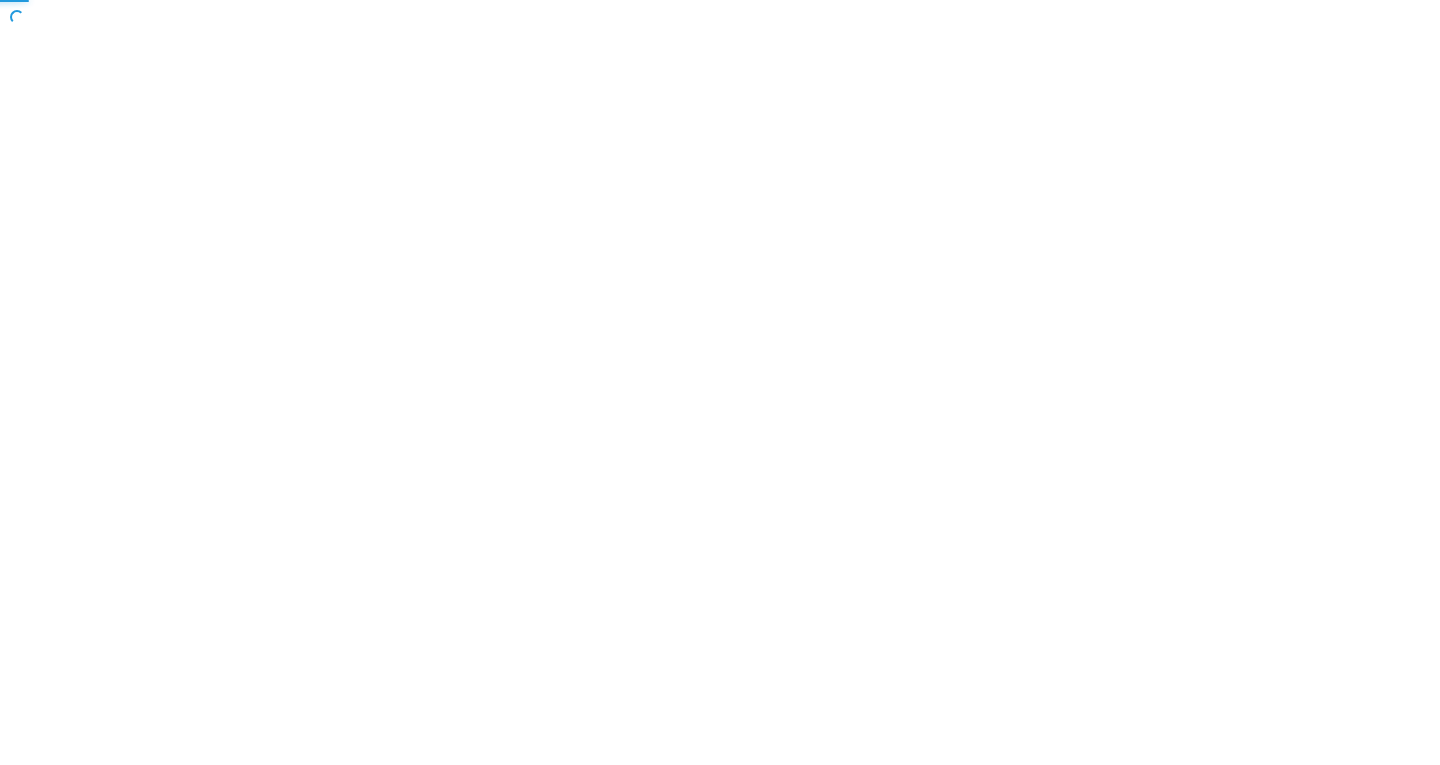 scroll, scrollTop: 0, scrollLeft: 0, axis: both 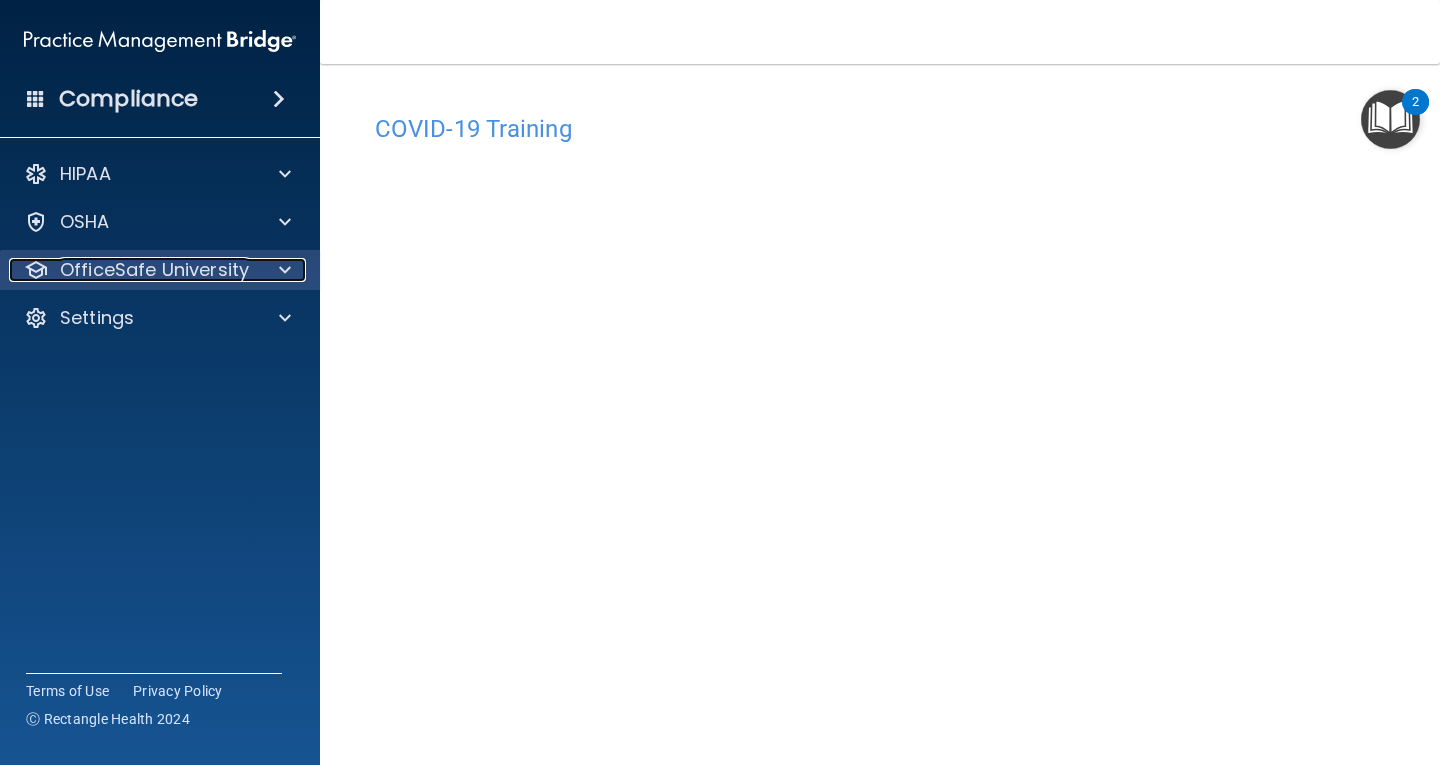 click at bounding box center (285, 270) 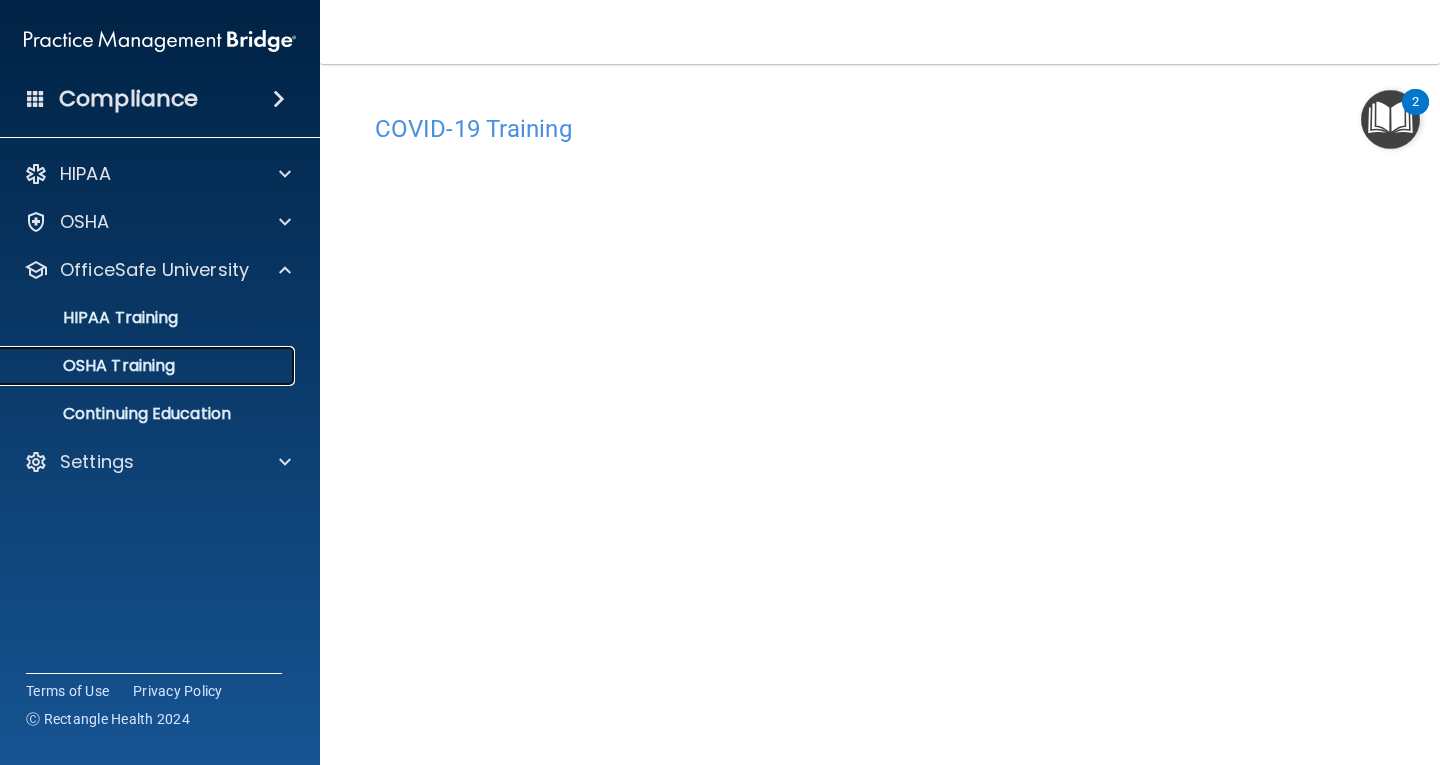 click on "OSHA Training" at bounding box center [94, 366] 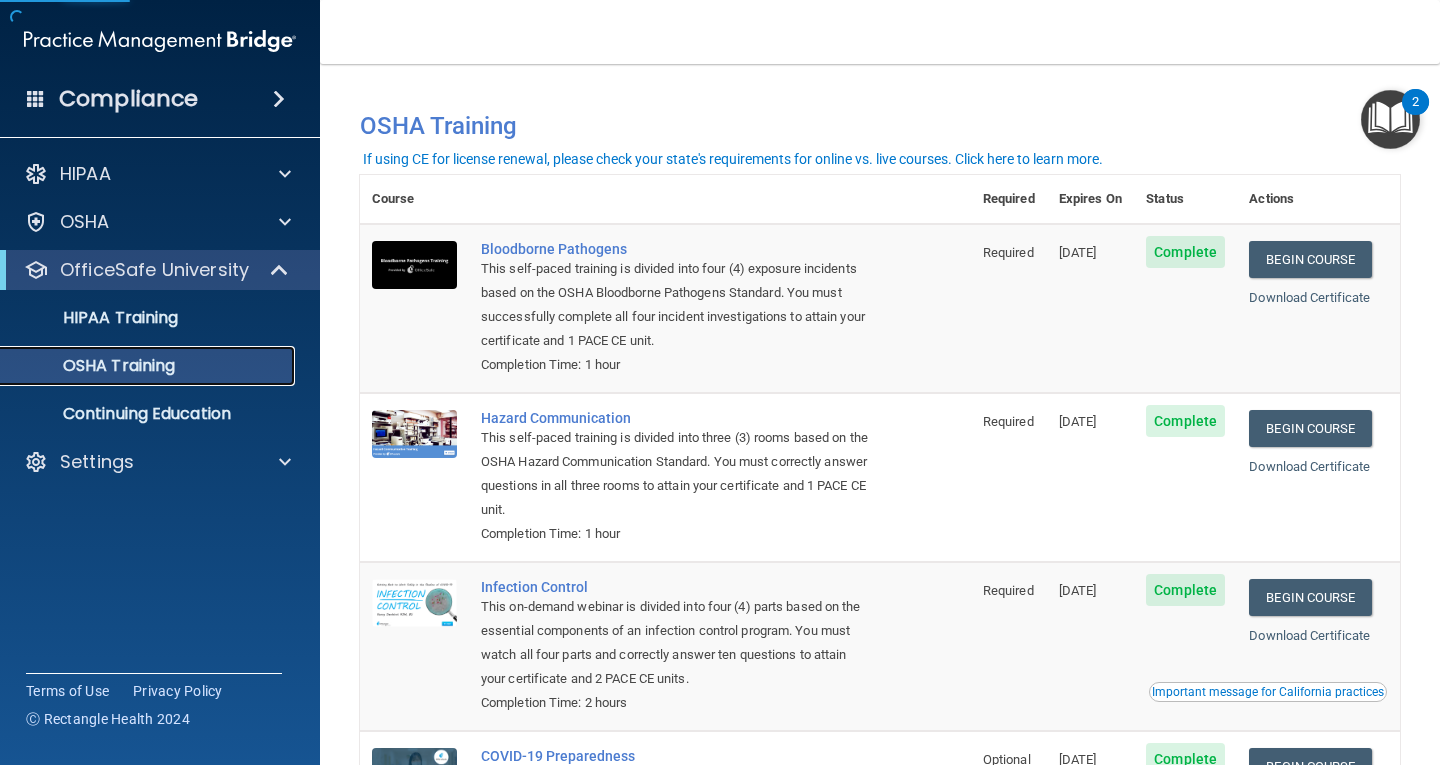 scroll, scrollTop: 219, scrollLeft: 0, axis: vertical 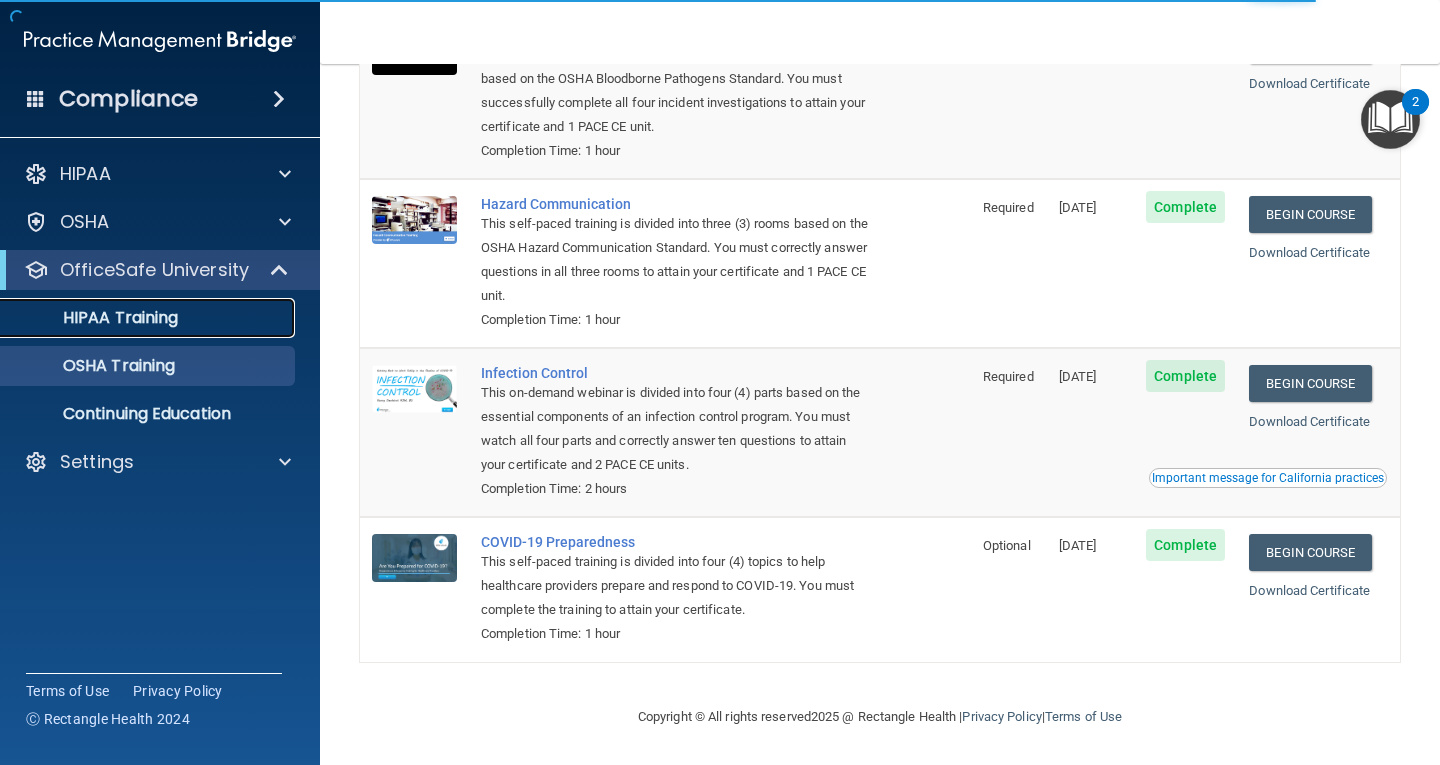click on "HIPAA Training" at bounding box center [137, 318] 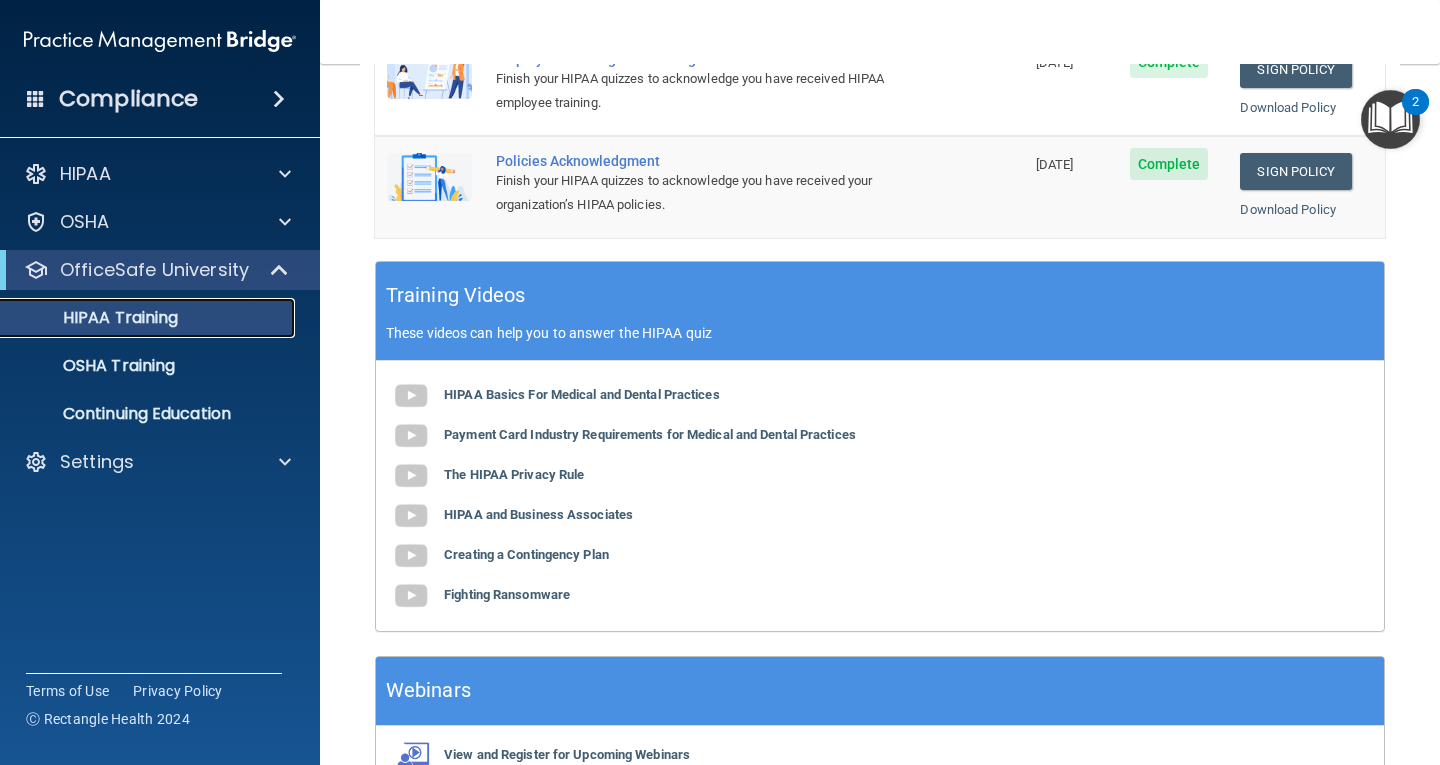 scroll, scrollTop: 741, scrollLeft: 0, axis: vertical 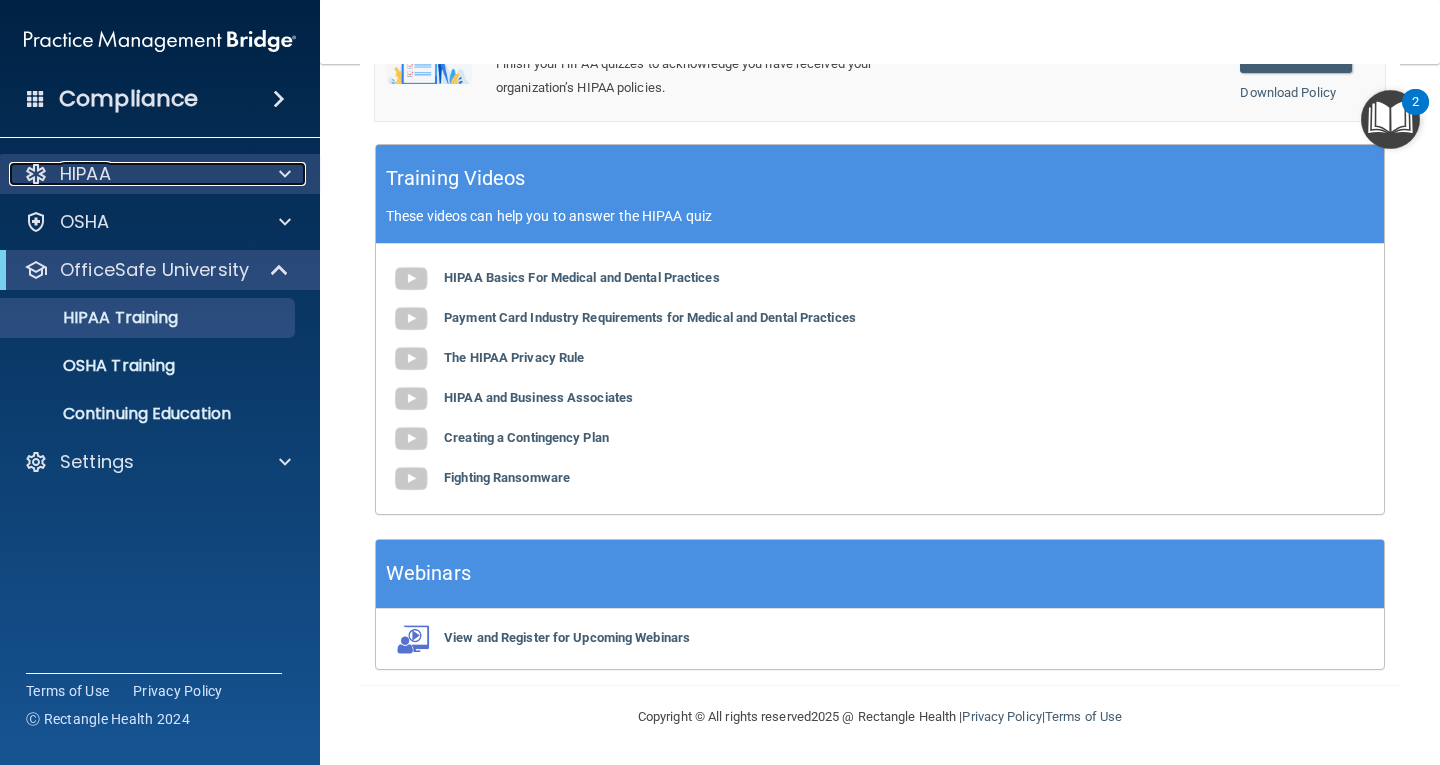 click on "HIPAA" at bounding box center [133, 174] 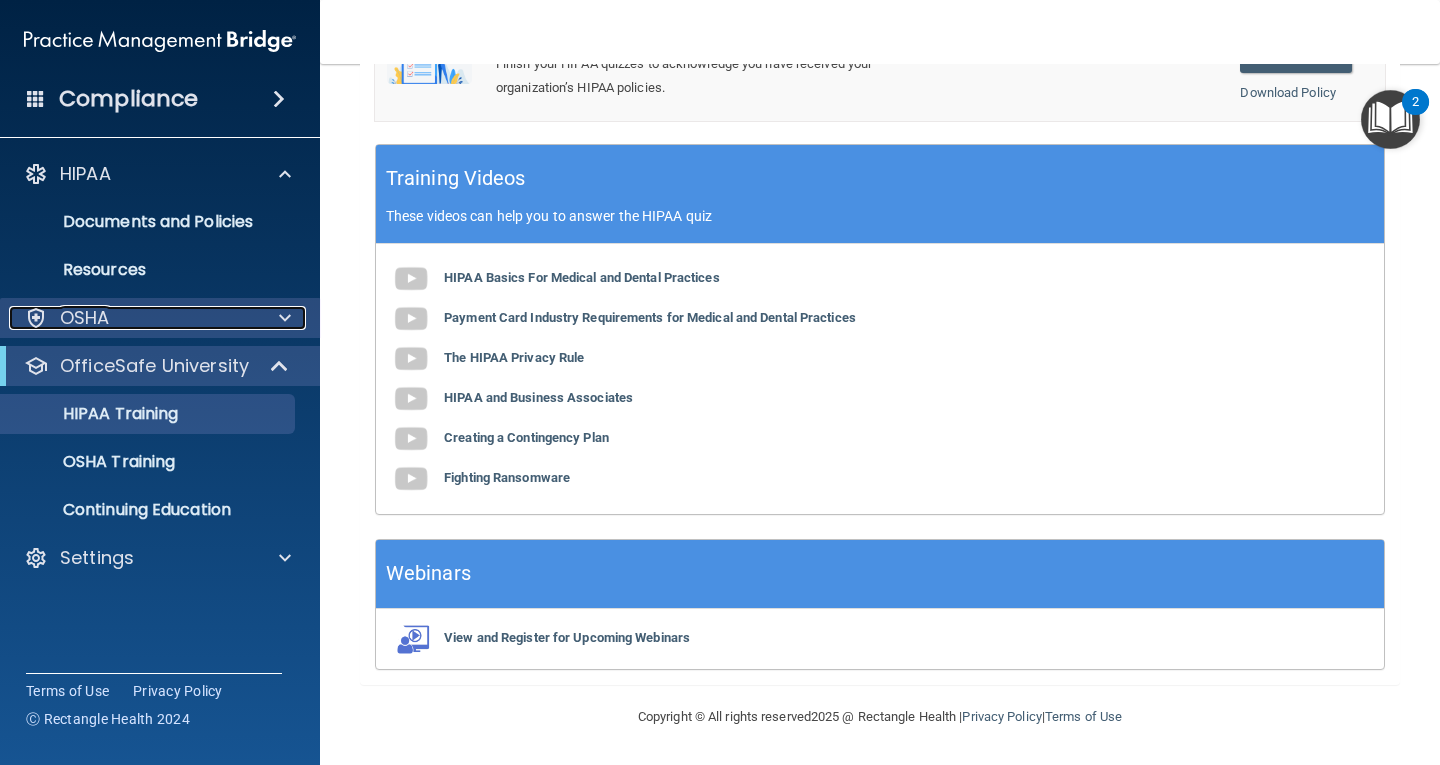 click on "OSHA" at bounding box center [133, 174] 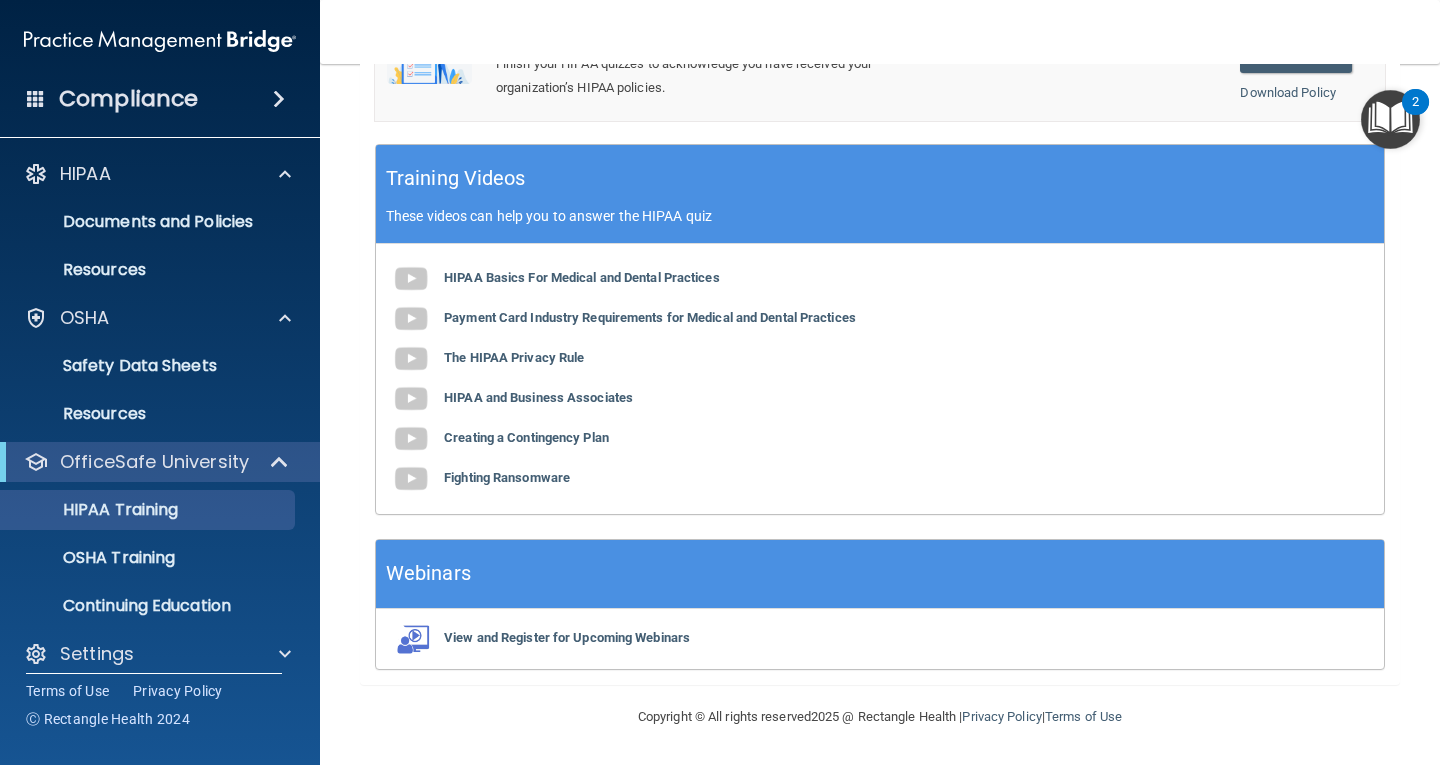 click at bounding box center (279, 99) 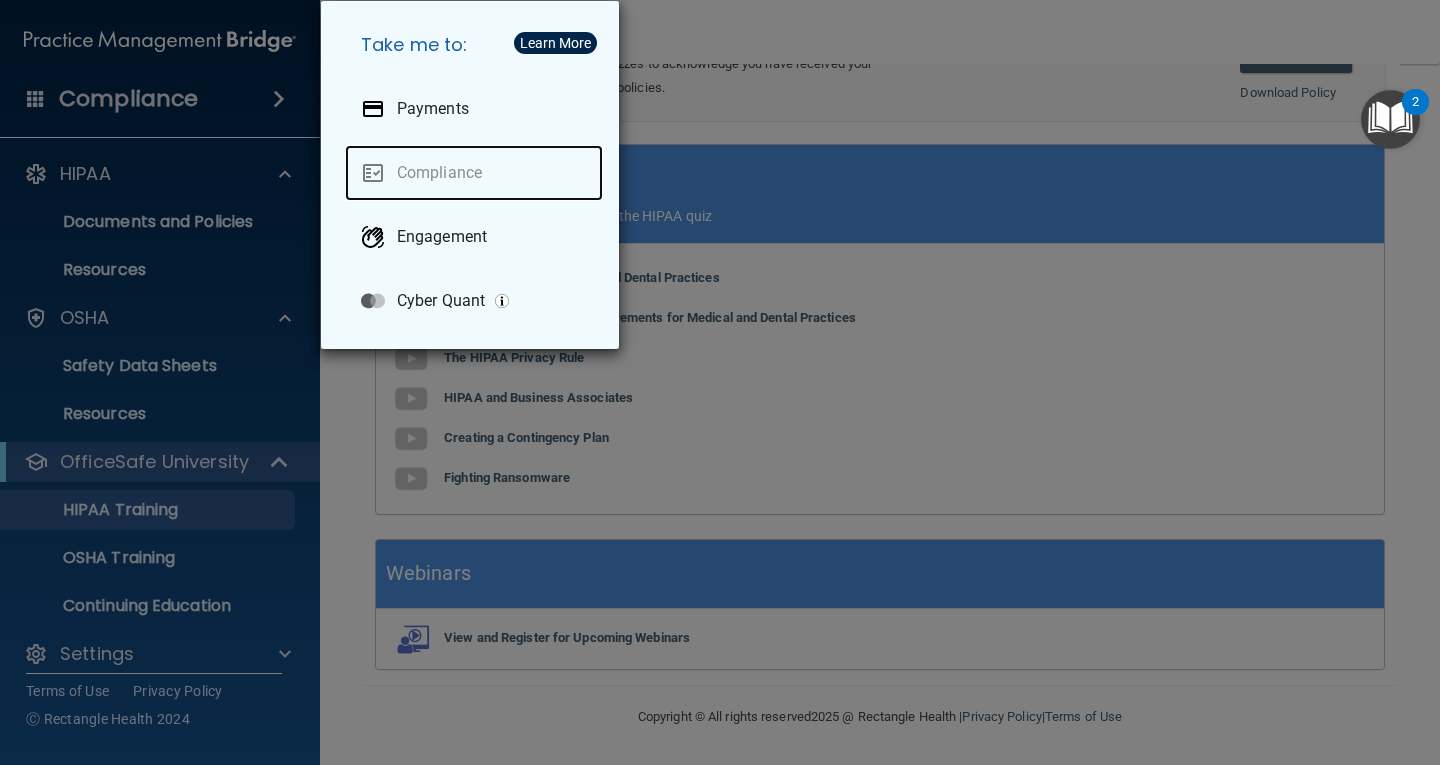 click on "Compliance" at bounding box center [474, 173] 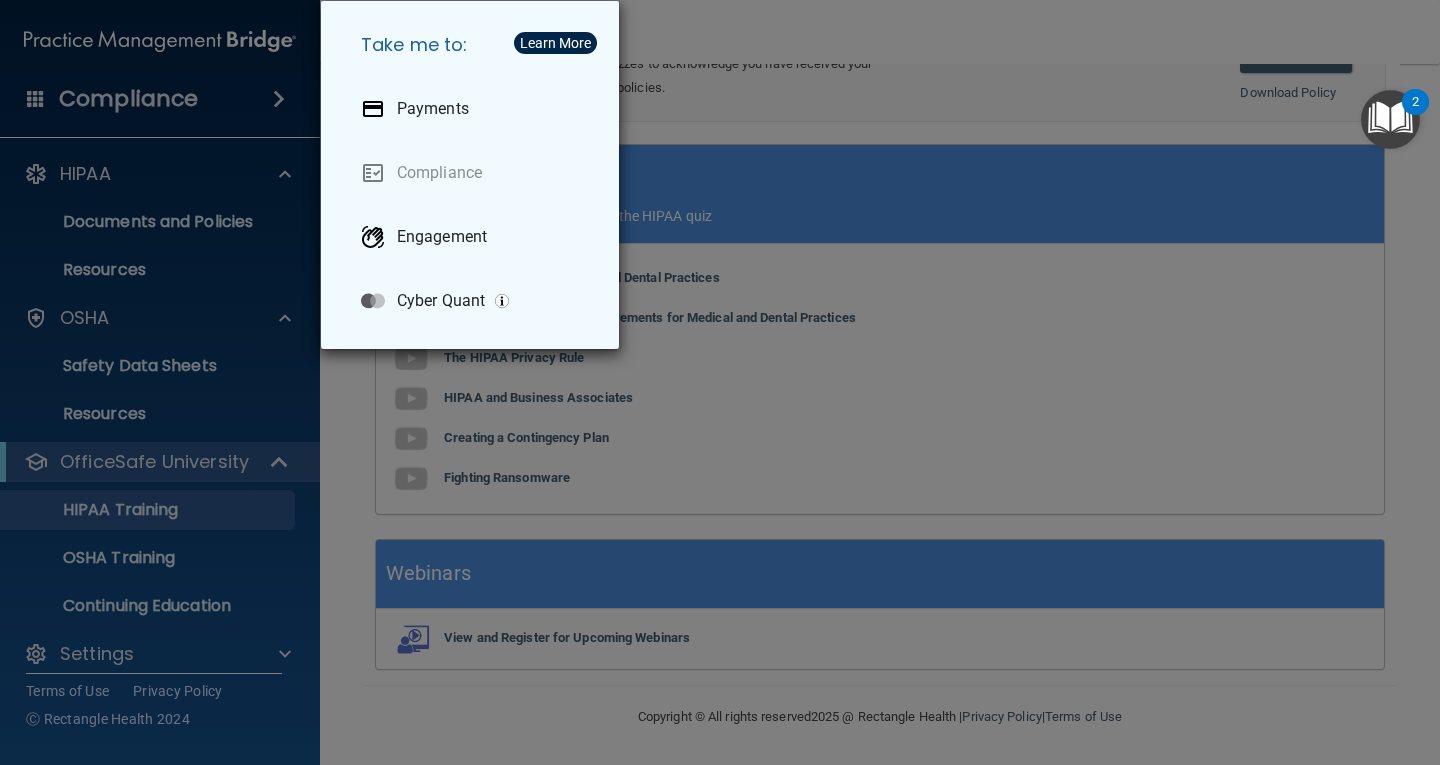 click on "Take me to: Payments Compliance Engagement Cyber Quant" at bounding box center (720, 382) 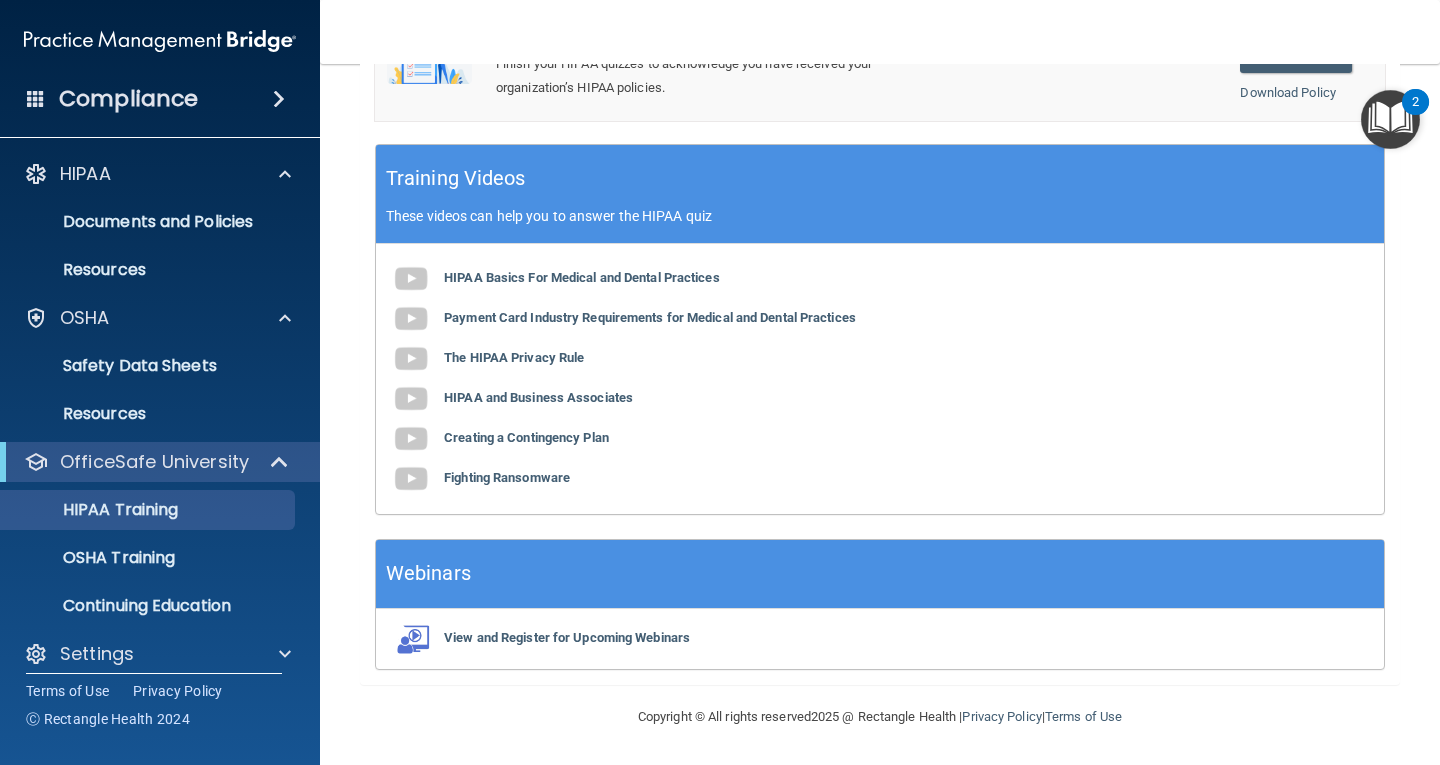 click at bounding box center [36, 98] 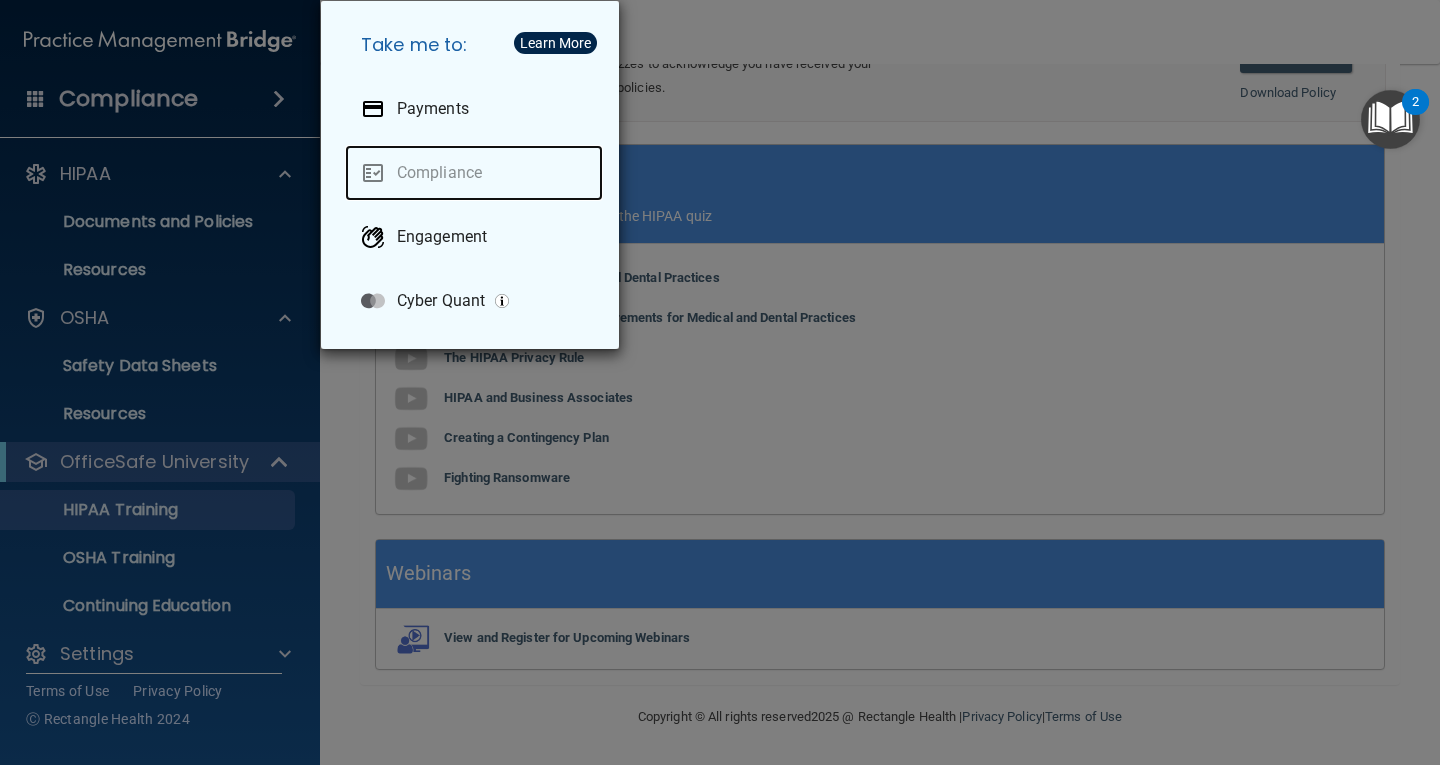 click on "Compliance" at bounding box center [474, 173] 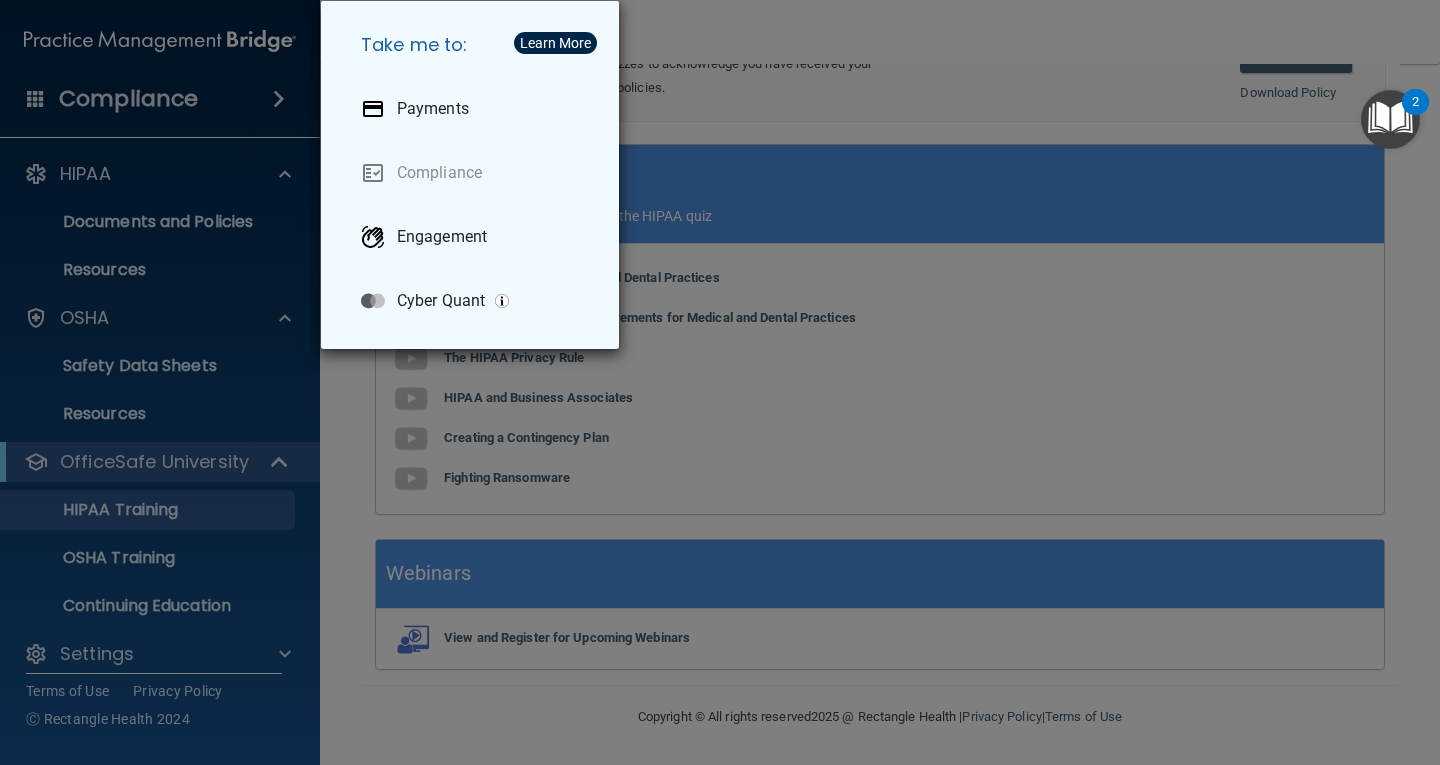 click on "Take me to: Payments Compliance Engagement Cyber Quant" at bounding box center (720, 382) 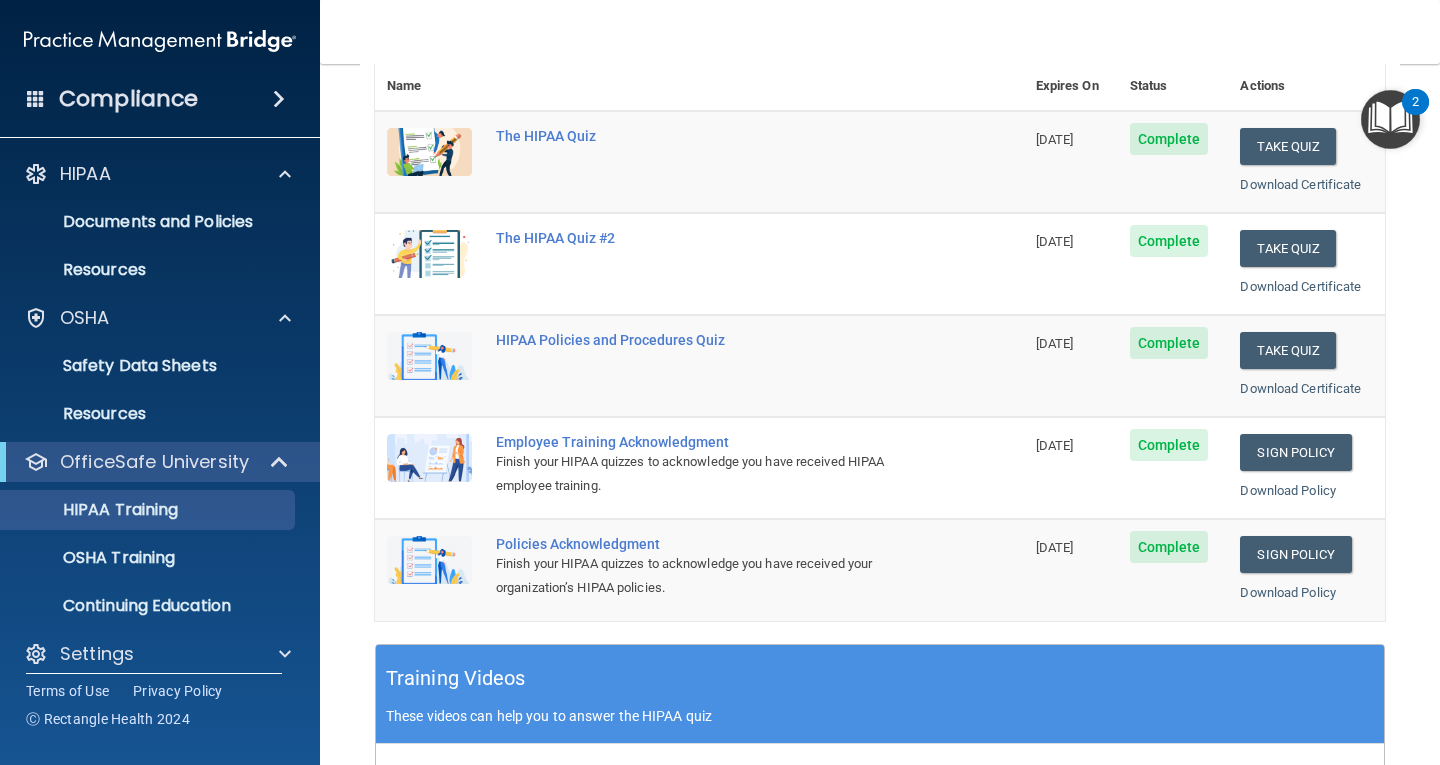 scroll, scrollTop: 0, scrollLeft: 0, axis: both 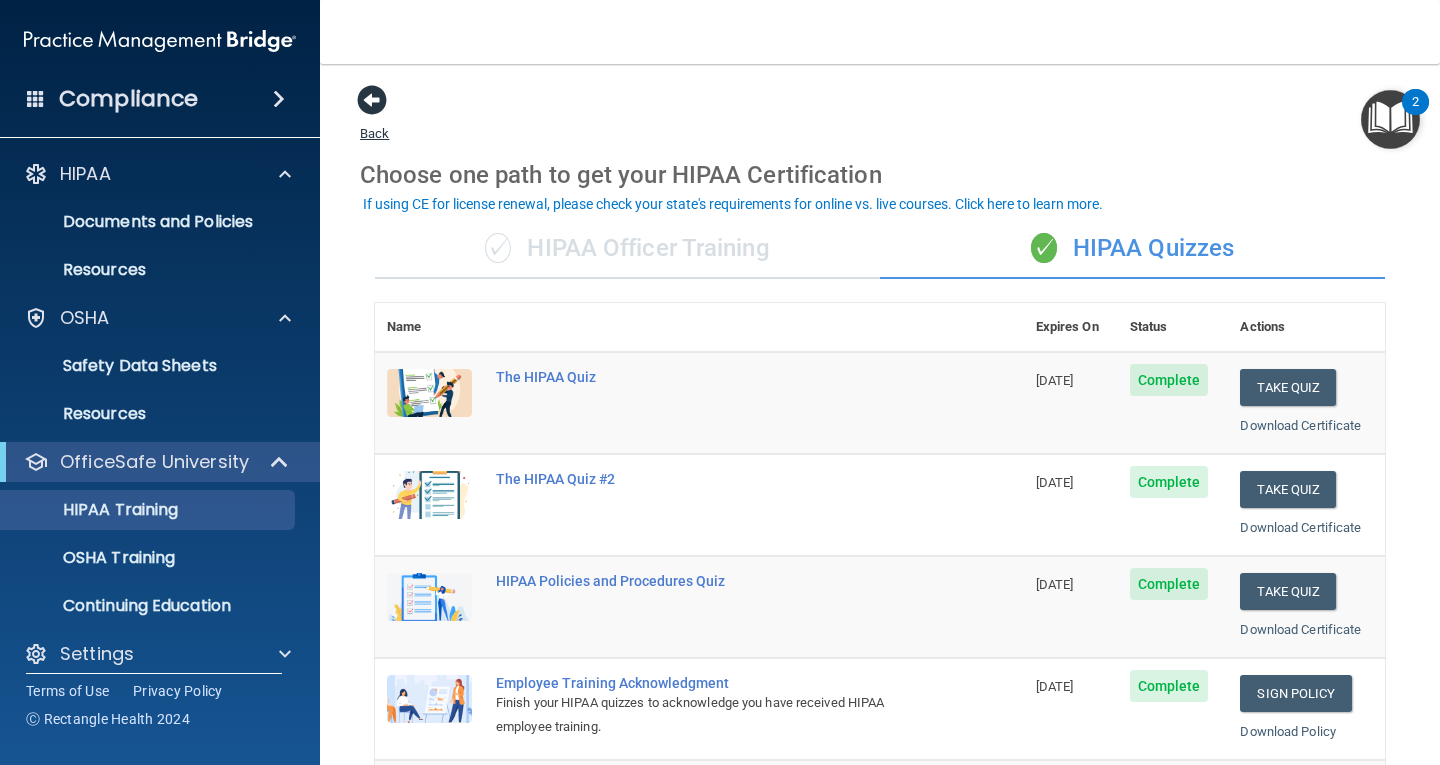 click at bounding box center [372, 100] 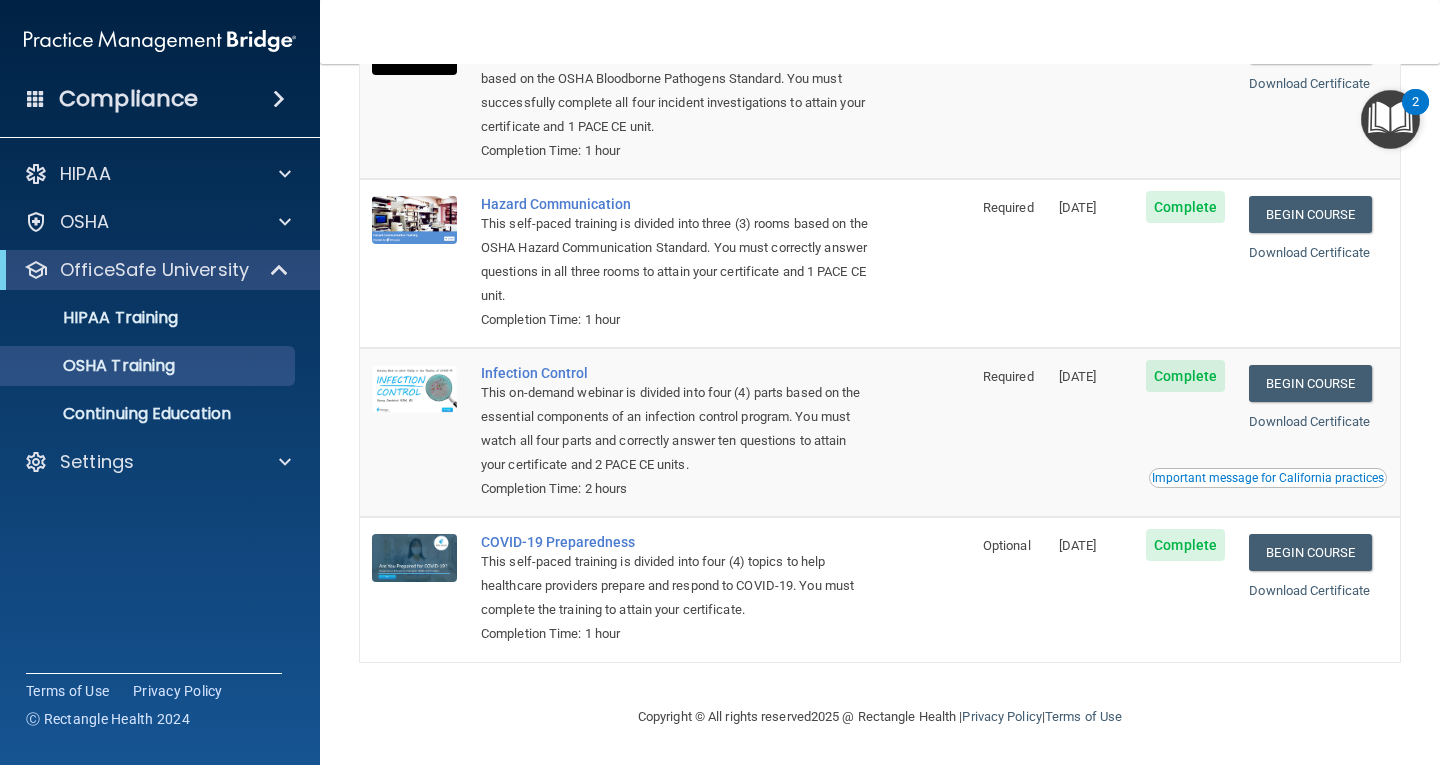 scroll, scrollTop: 0, scrollLeft: 0, axis: both 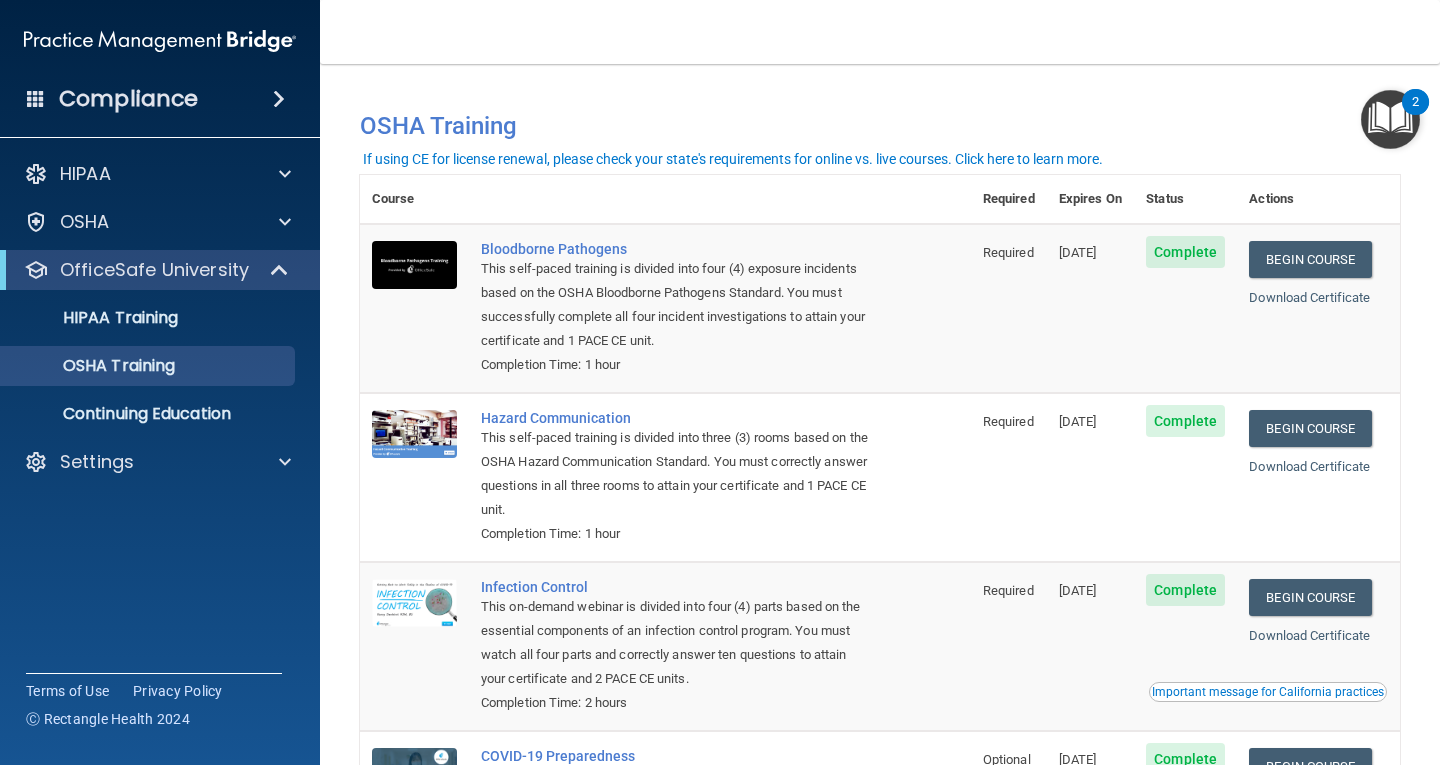 click on "Compliance" at bounding box center (160, 99) 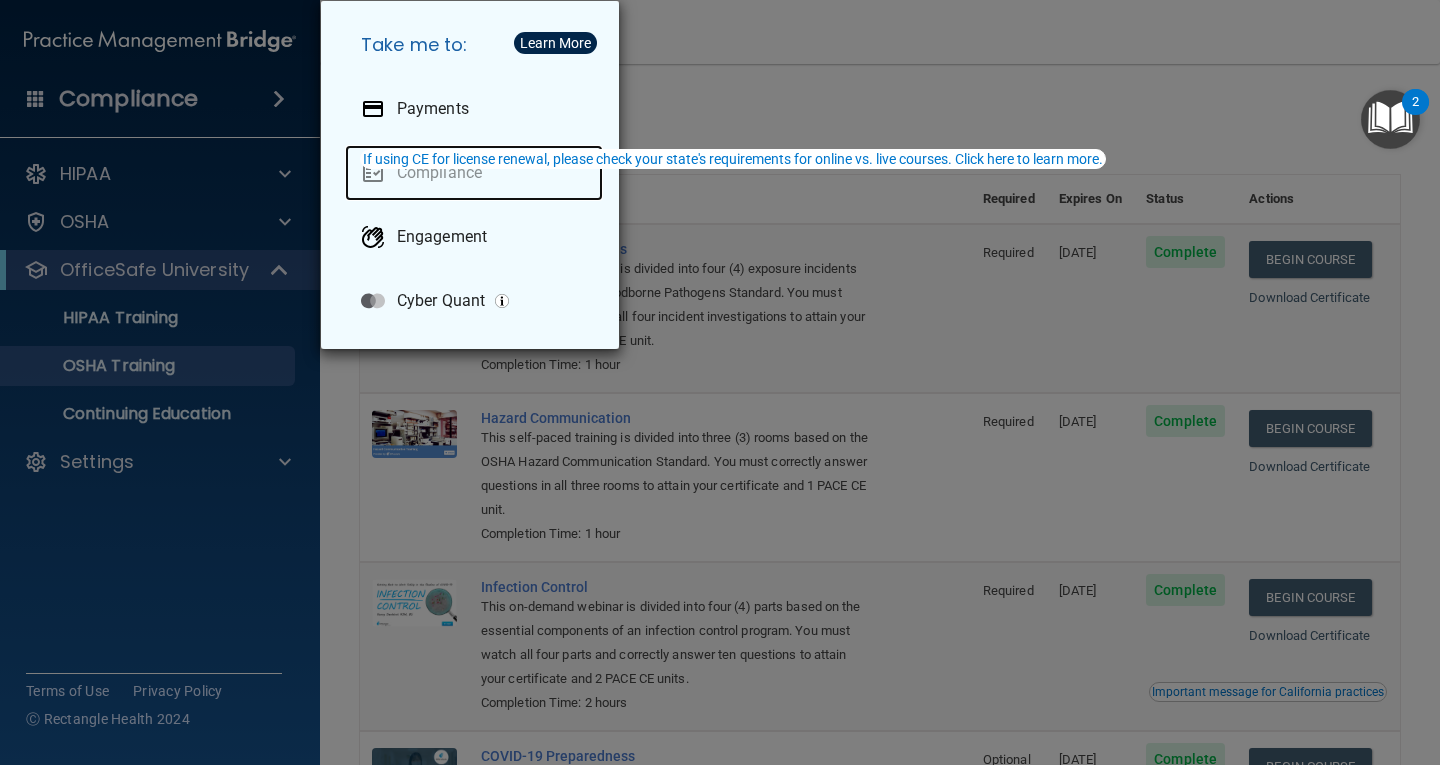 click on "Compliance" at bounding box center [474, 173] 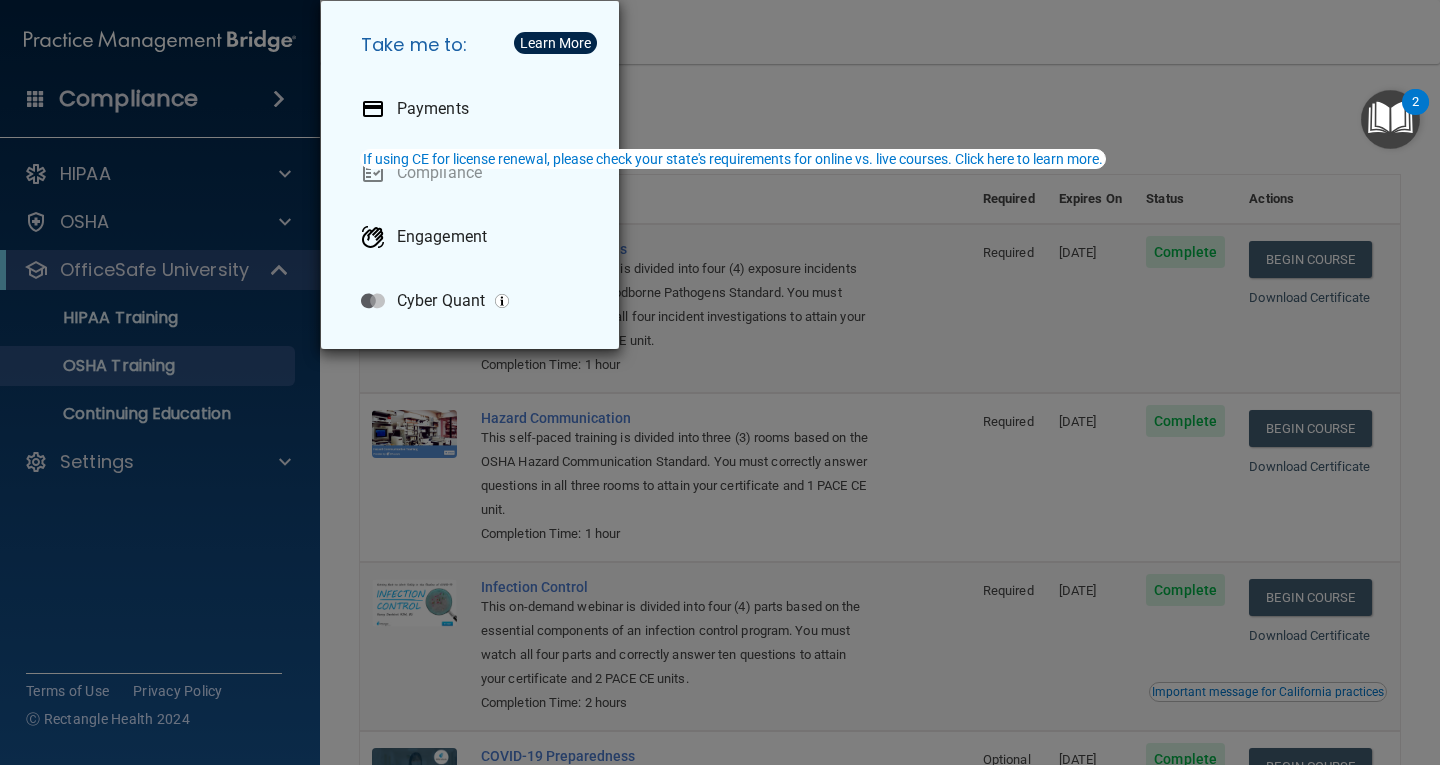 click on "Take me to: Payments Compliance Engagement Cyber Quant" at bounding box center [720, 382] 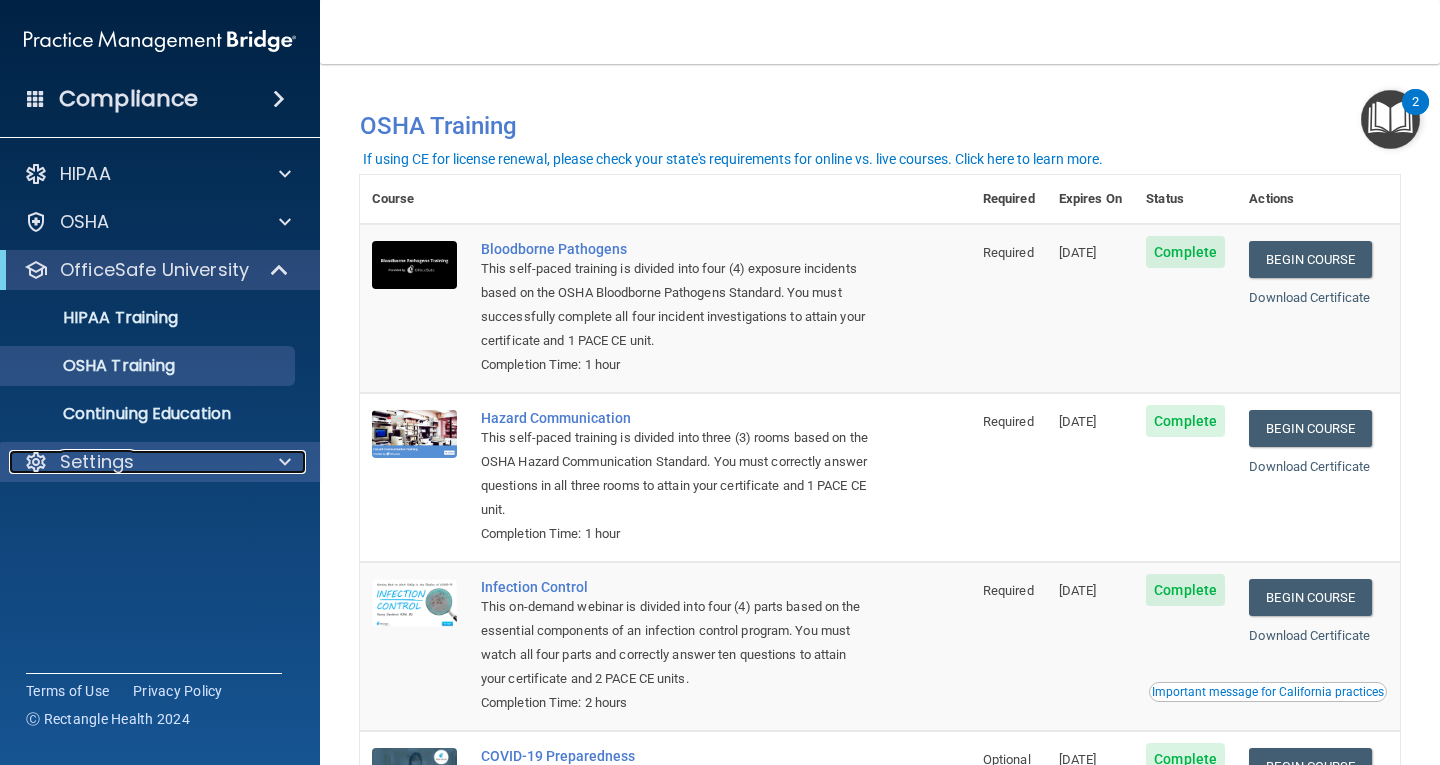 click on "Settings" at bounding box center [85, 174] 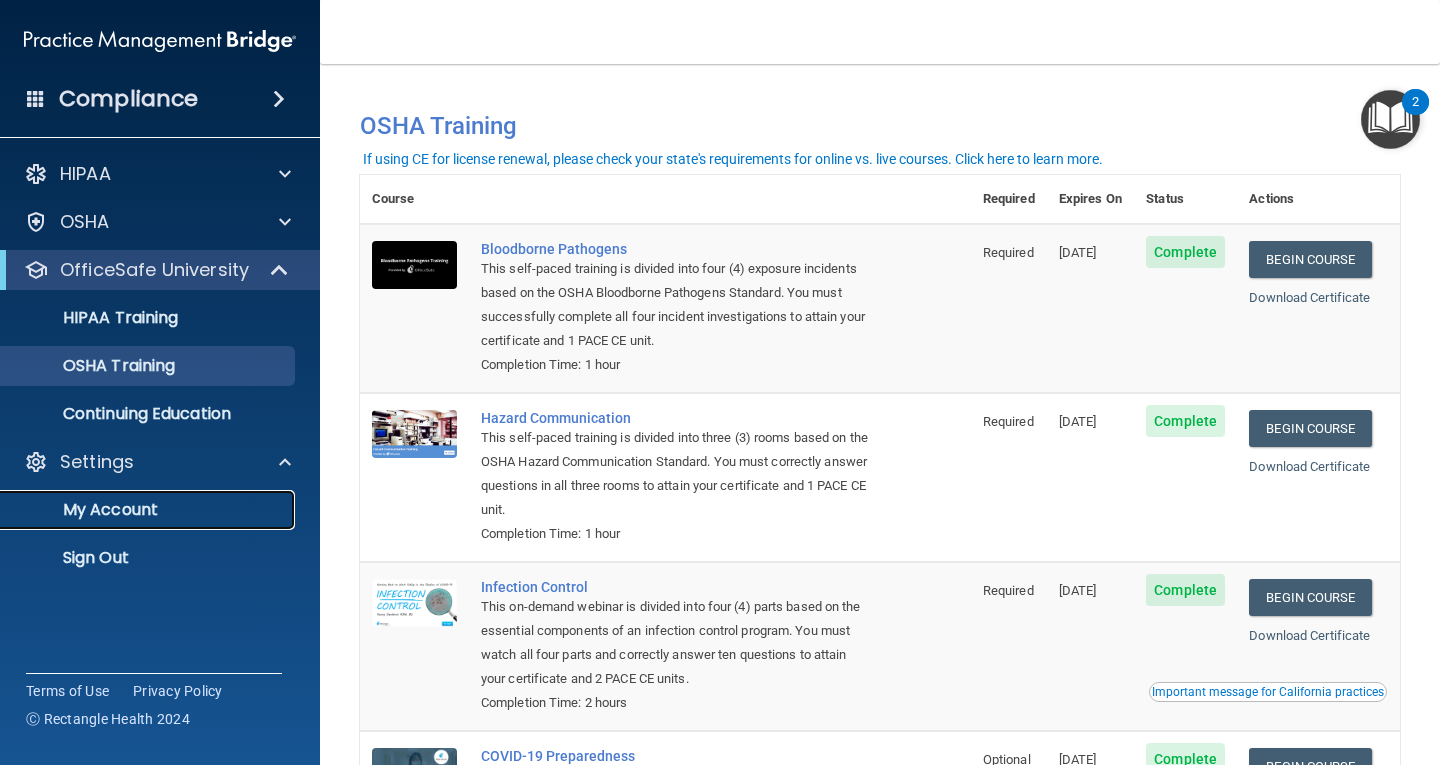 click on "My Account" at bounding box center (149, 510) 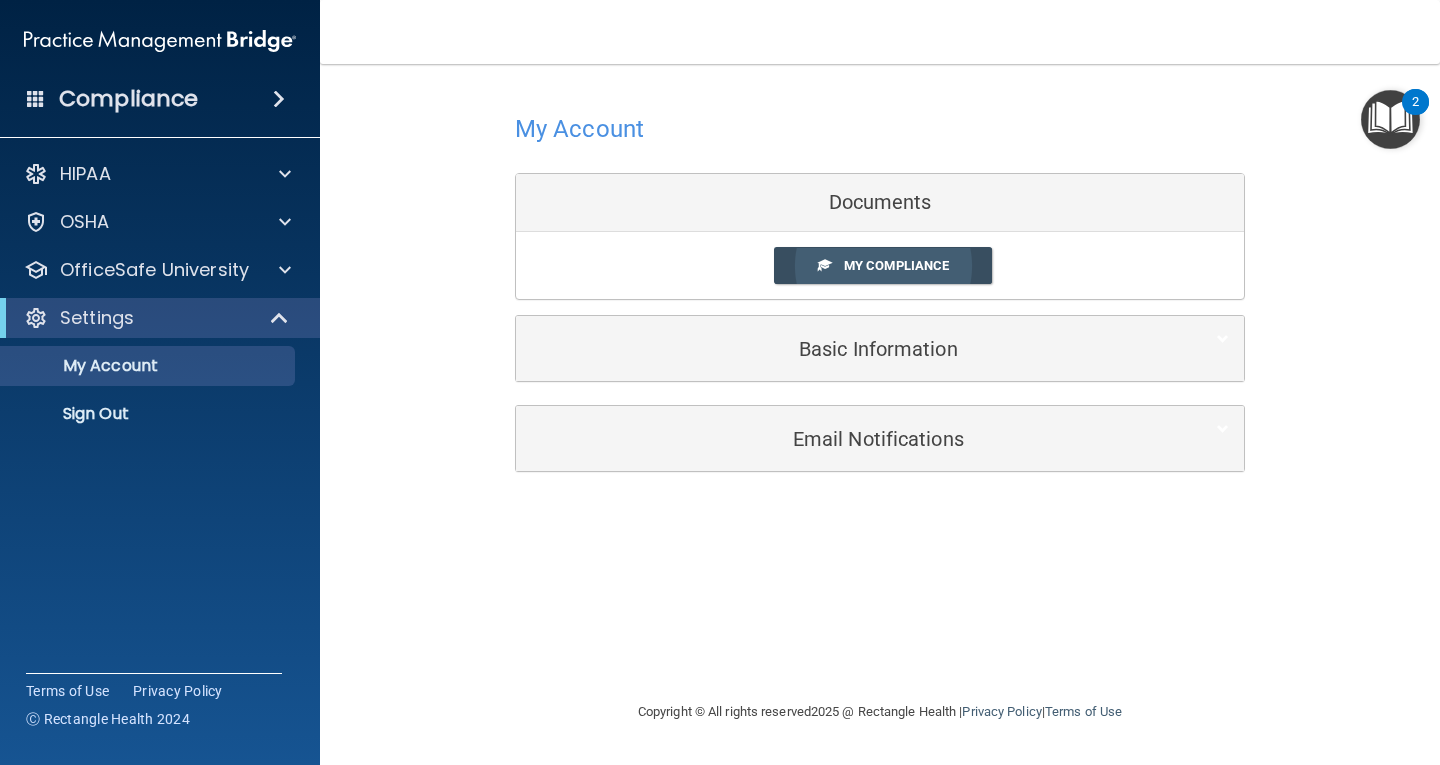 click on "My Compliance" at bounding box center [883, 265] 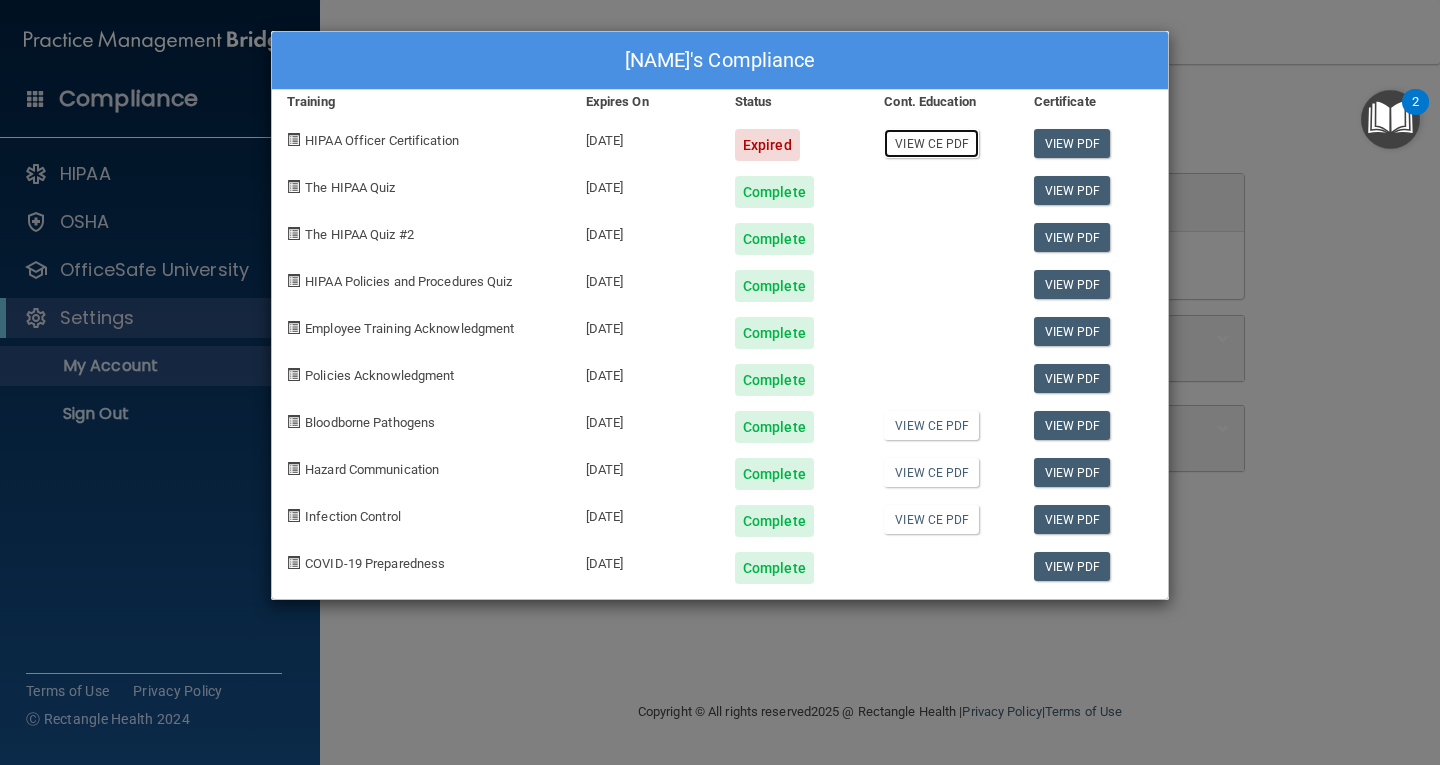 click on "View CE PDF" at bounding box center [931, 143] 